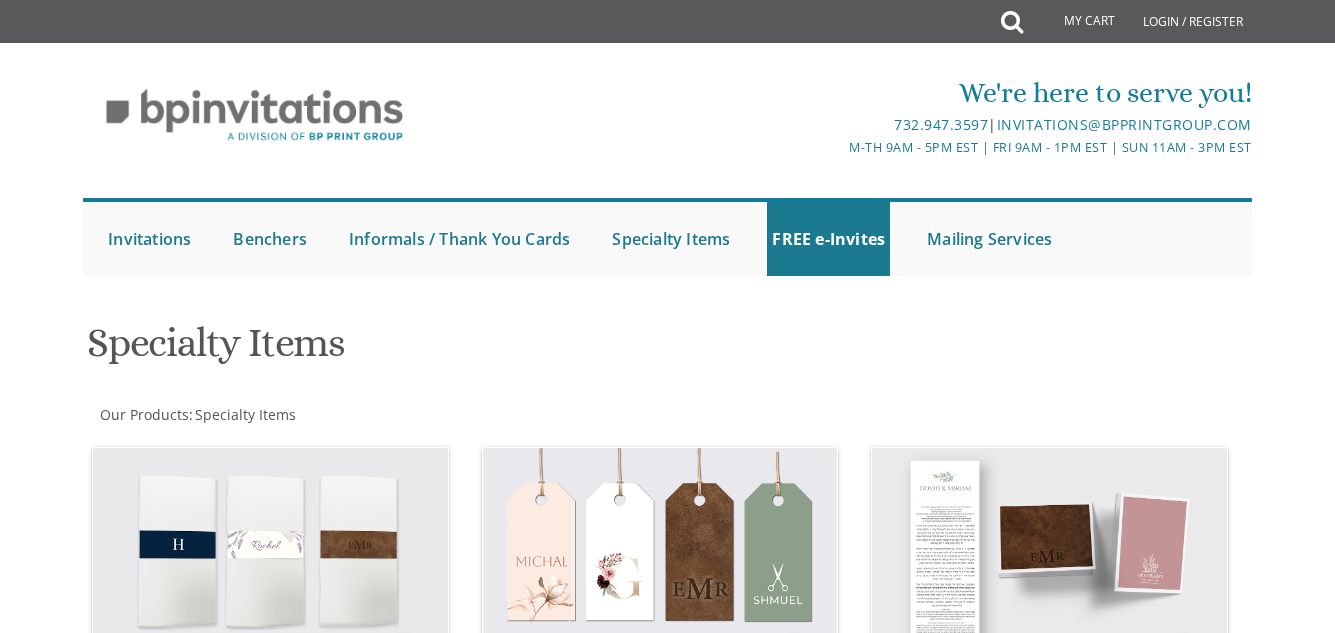 scroll, scrollTop: 700, scrollLeft: 0, axis: vertical 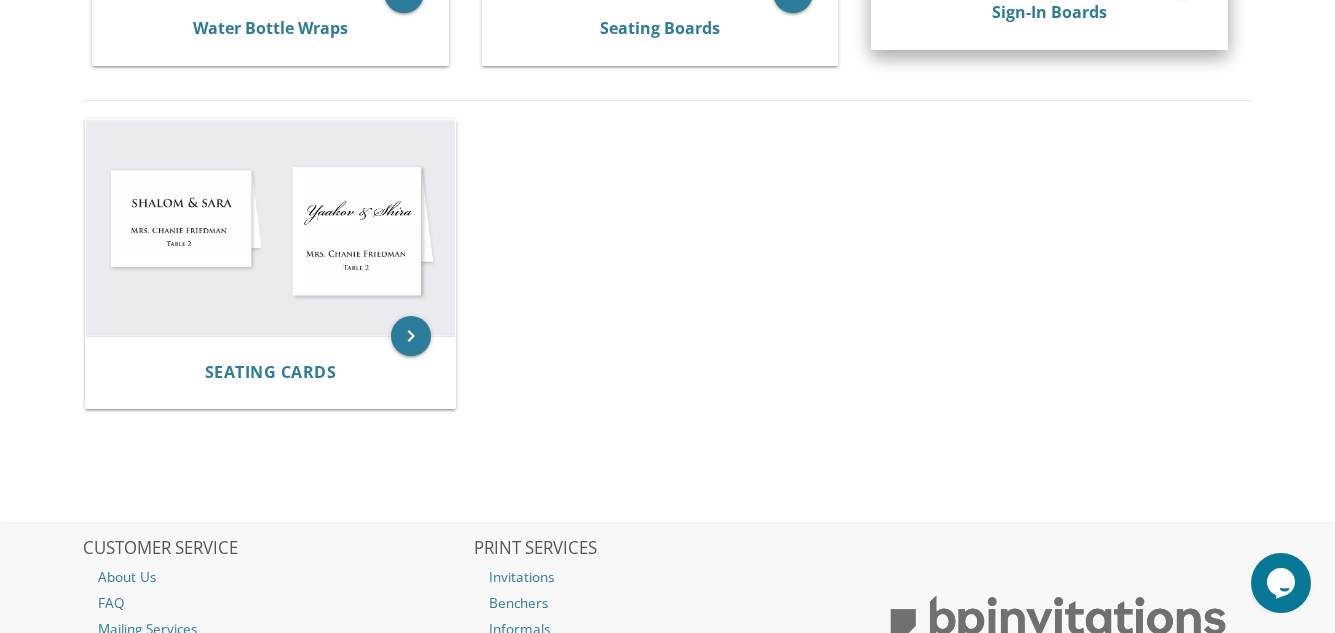 drag, startPoint x: 1167, startPoint y: 7, endPoint x: 1130, endPoint y: 14, distance: 37.65634 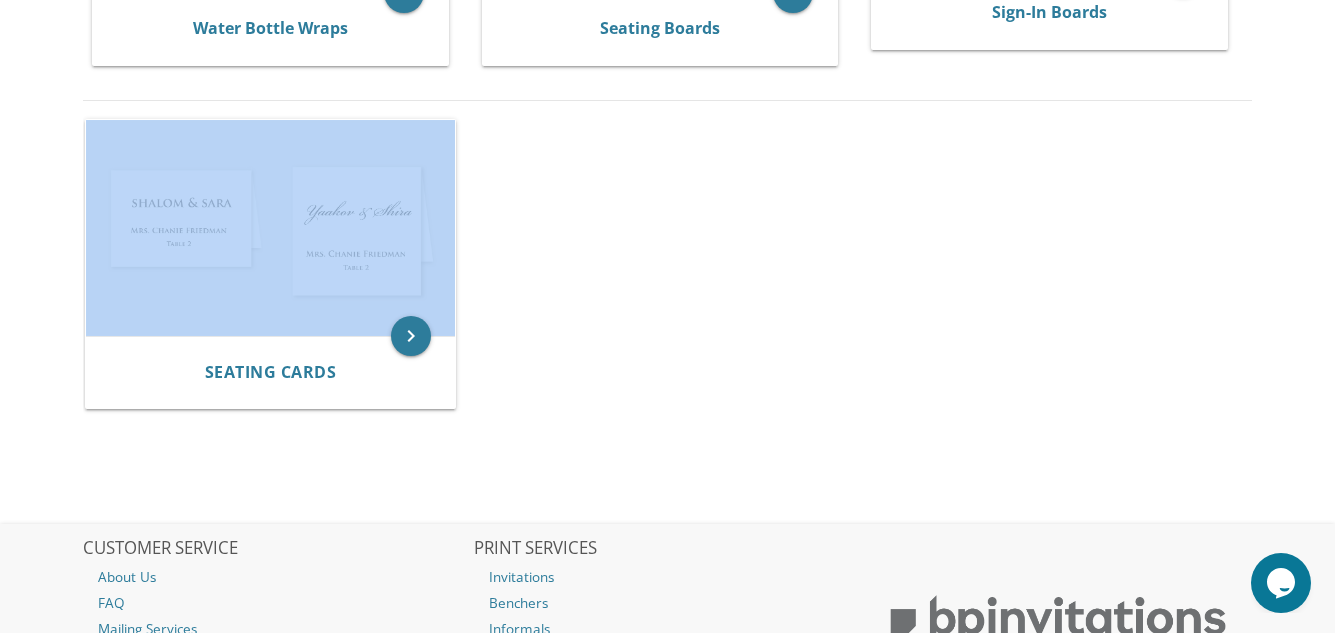 drag, startPoint x: 1111, startPoint y: 24, endPoint x: 1283, endPoint y: 200, distance: 246.08942 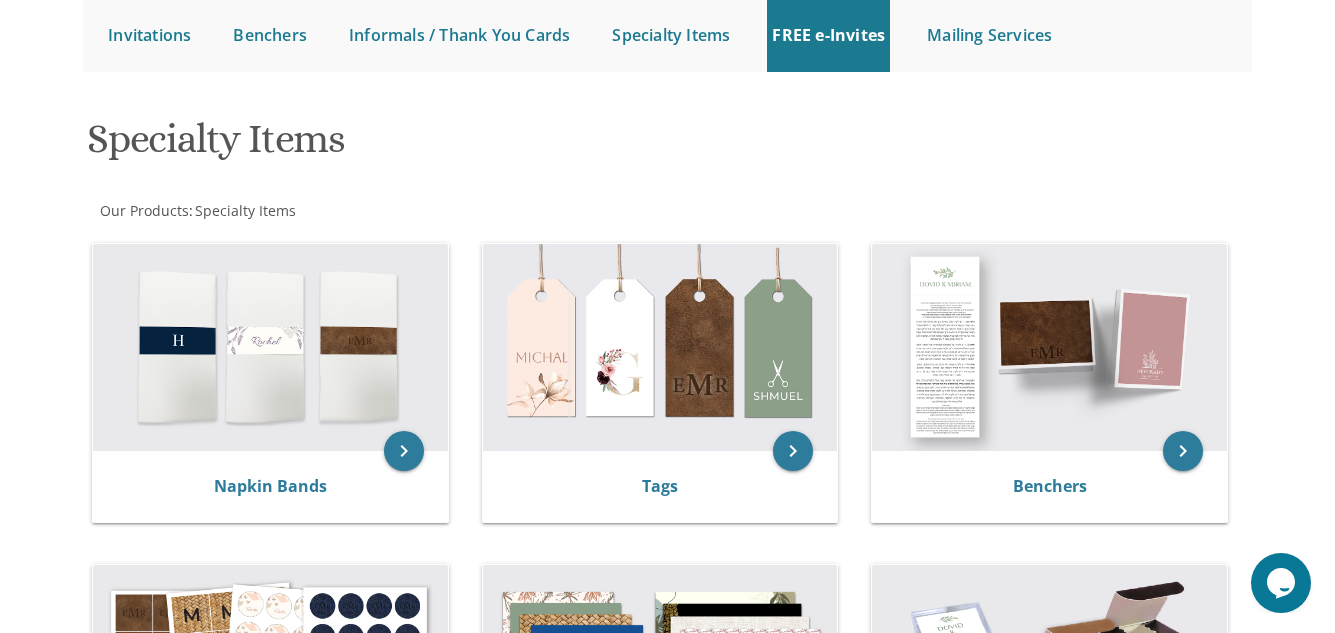 drag, startPoint x: 1240, startPoint y: 125, endPoint x: 1226, endPoint y: 126, distance: 14.035668 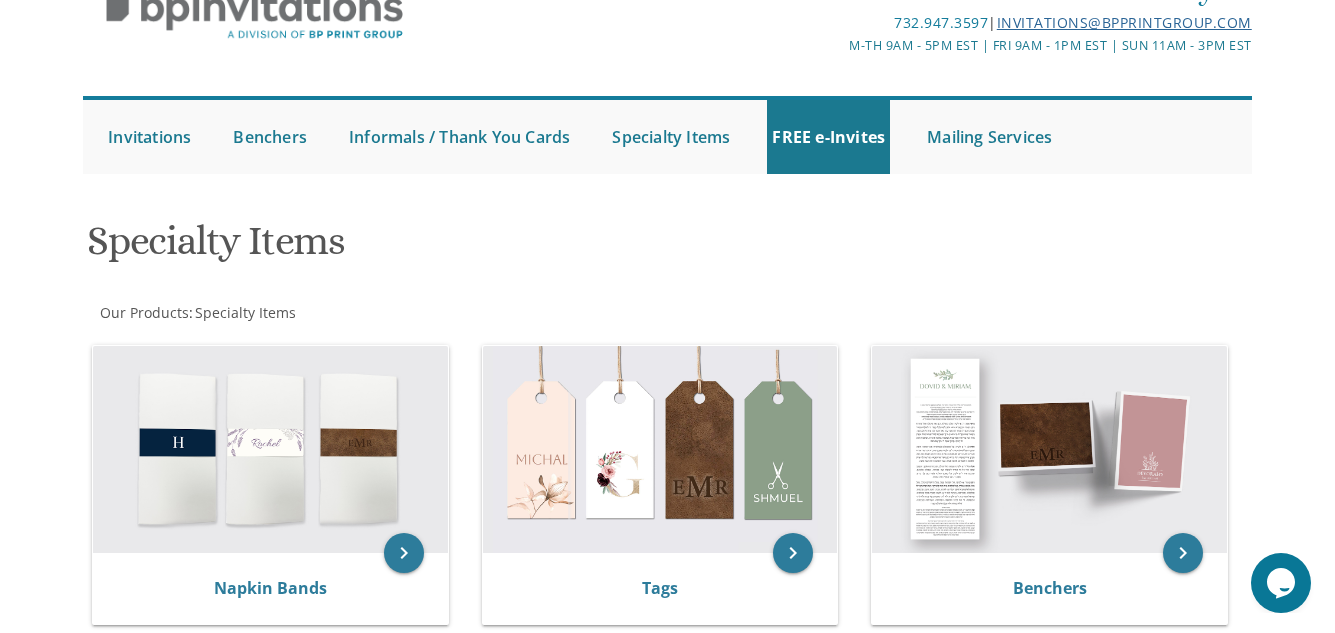 scroll, scrollTop: 0, scrollLeft: 0, axis: both 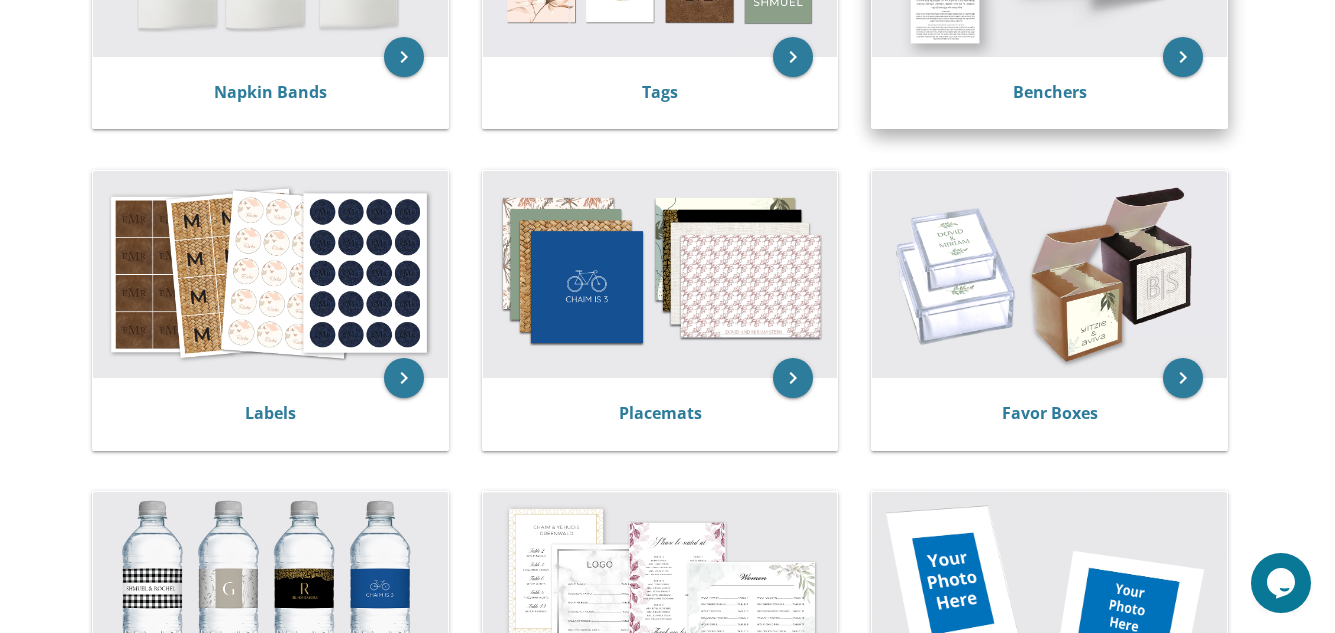 click on "My Cart
Total:
View Cart   Item(s)
Submit
My Cart
Total:
View Cart   Item(s)
Login / Register
|" at bounding box center [667, 470] 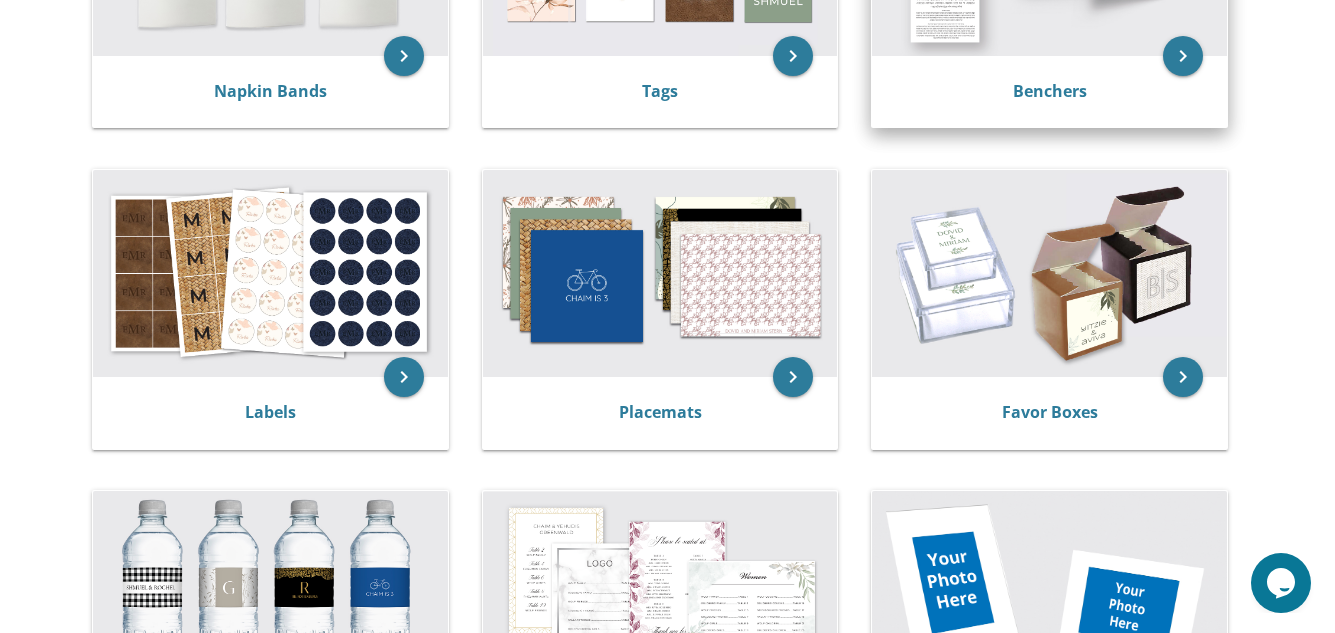 click at bounding box center [1049, -48] 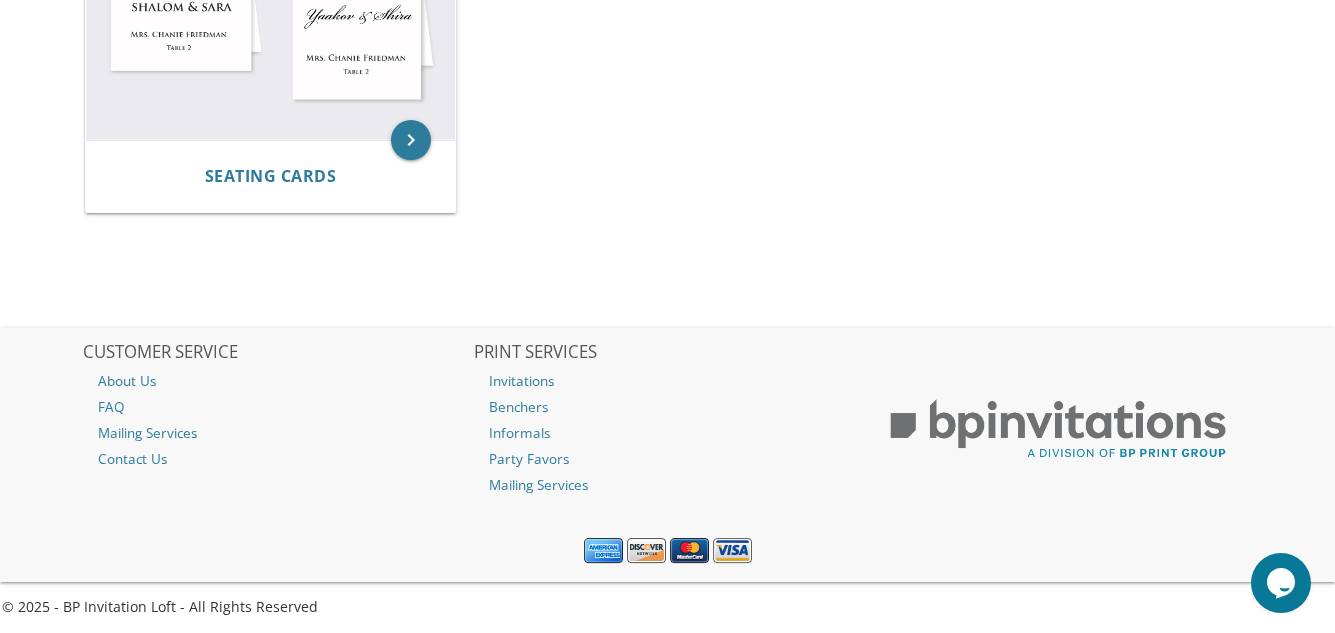 scroll, scrollTop: 1504, scrollLeft: 0, axis: vertical 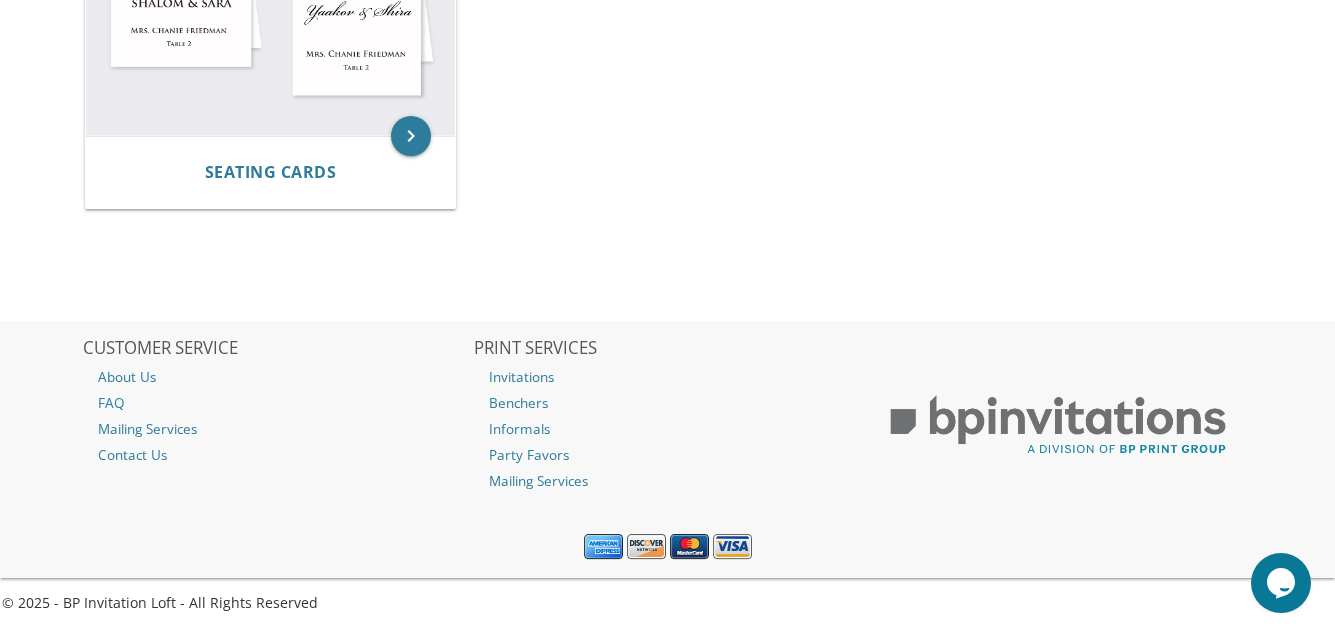 click on "keyboard_arrow_right
Seating Cards" at bounding box center [667, 67] 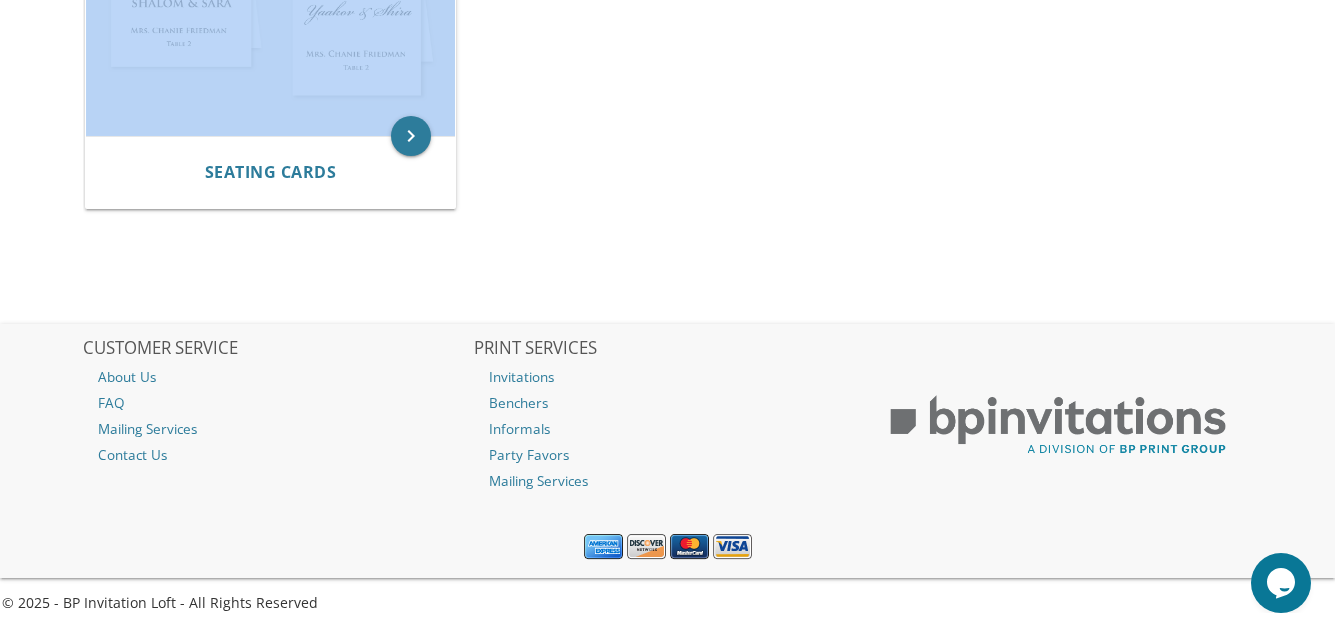 click on "keyboard_arrow_right
Seating Cards" at bounding box center [667, 67] 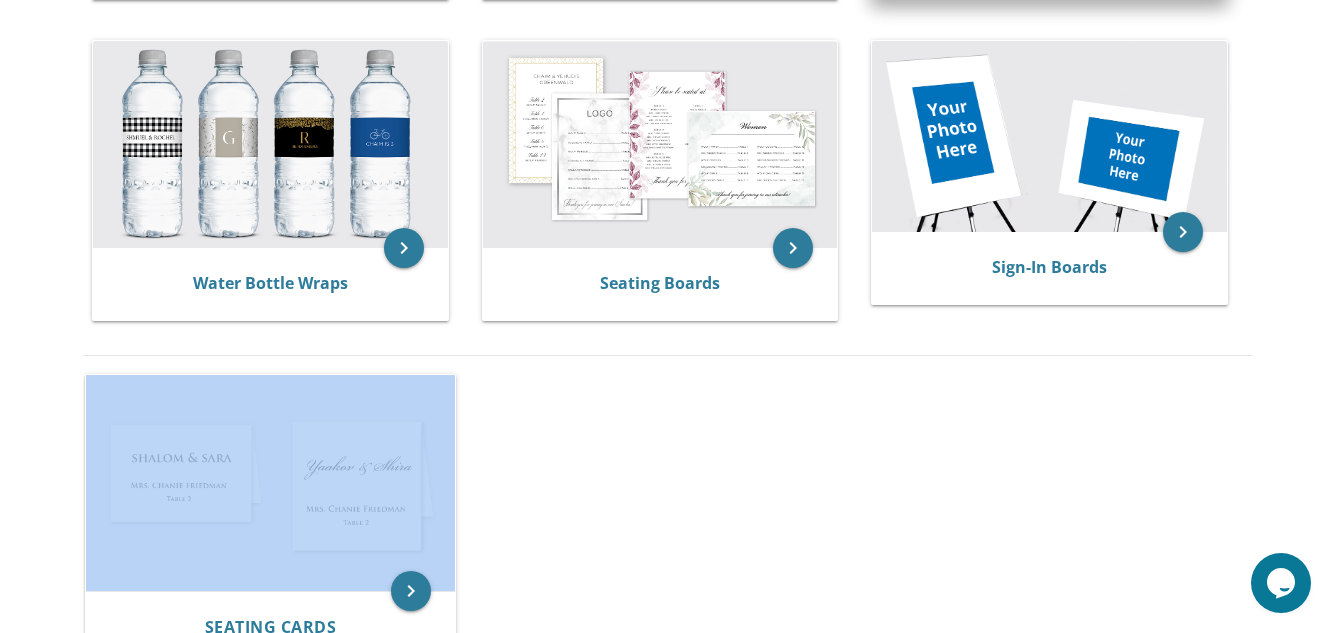 scroll, scrollTop: 904, scrollLeft: 0, axis: vertical 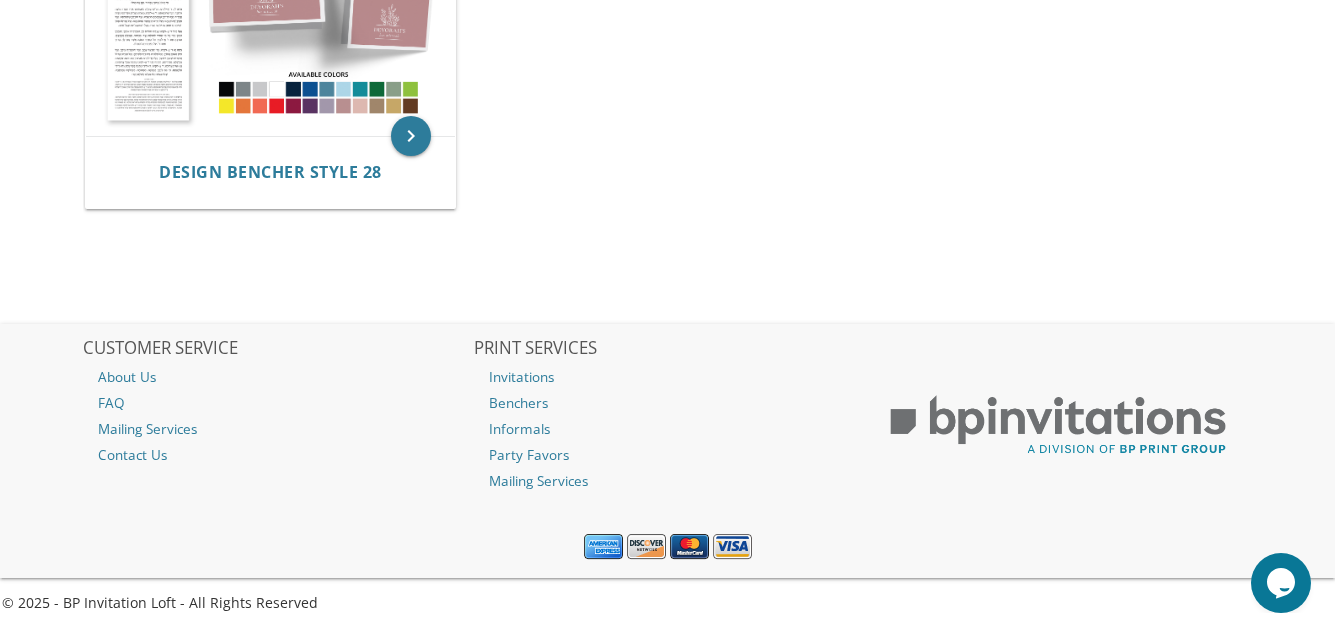 drag, startPoint x: 968, startPoint y: 58, endPoint x: 990, endPoint y: 64, distance: 22.803509 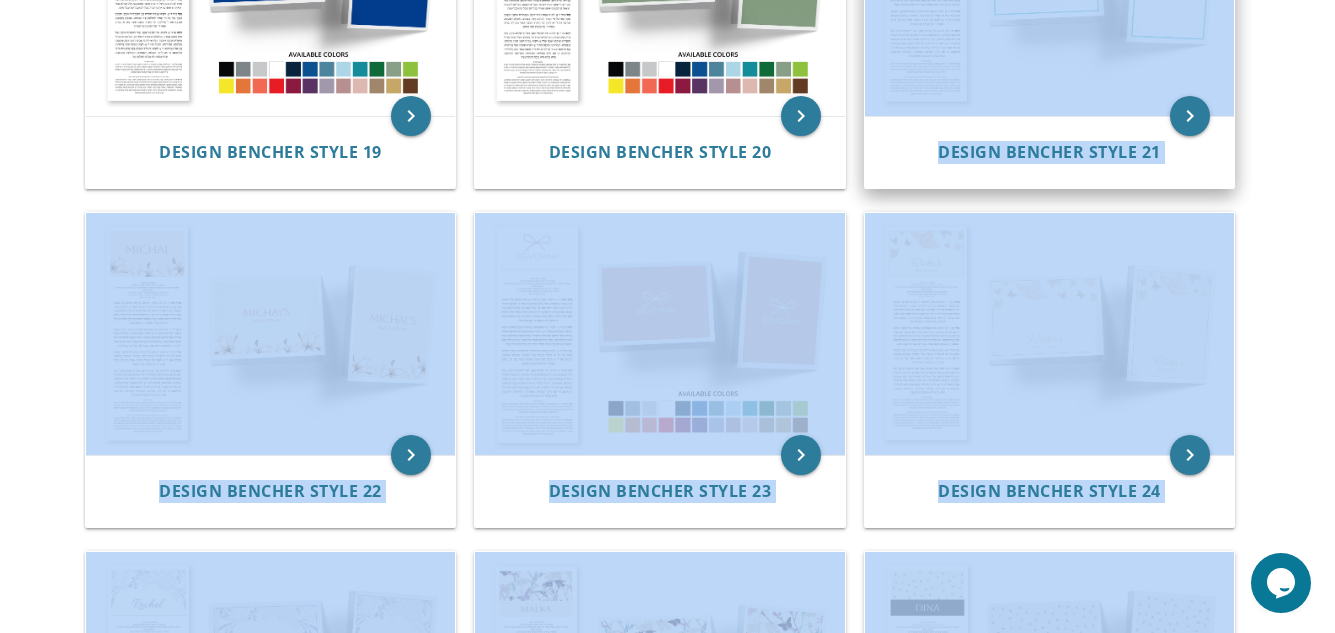 drag, startPoint x: 999, startPoint y: 132, endPoint x: 971, endPoint y: 113, distance: 33.83785 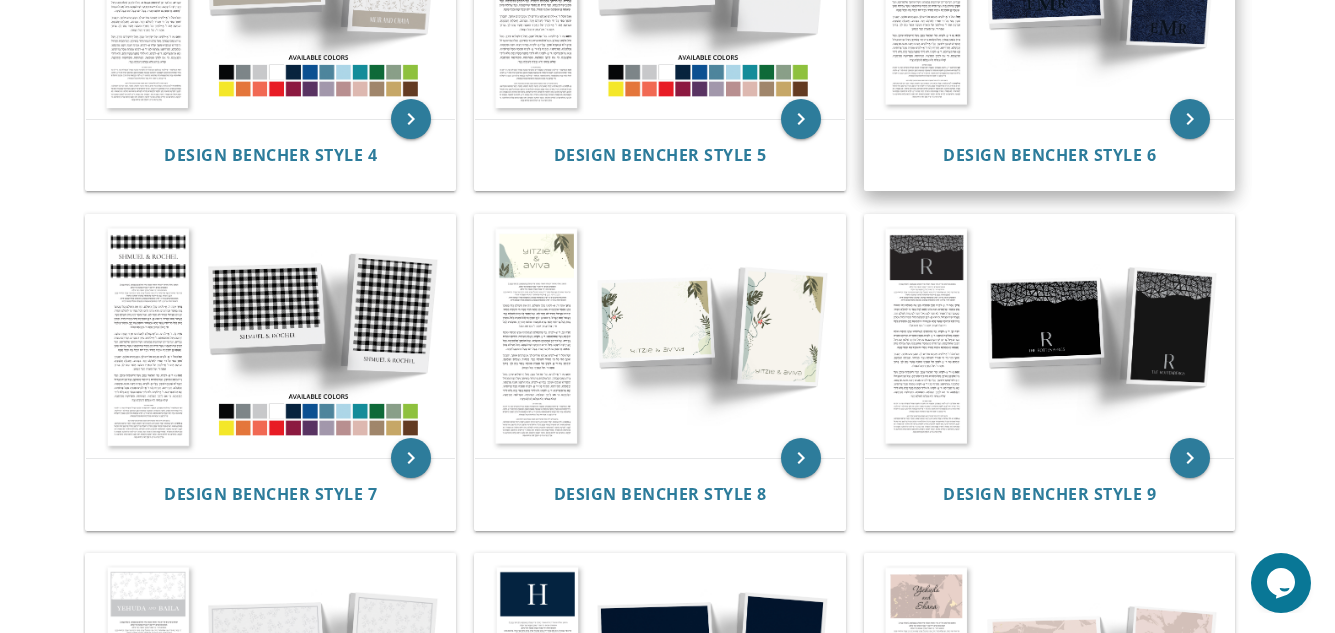 scroll, scrollTop: 818, scrollLeft: 0, axis: vertical 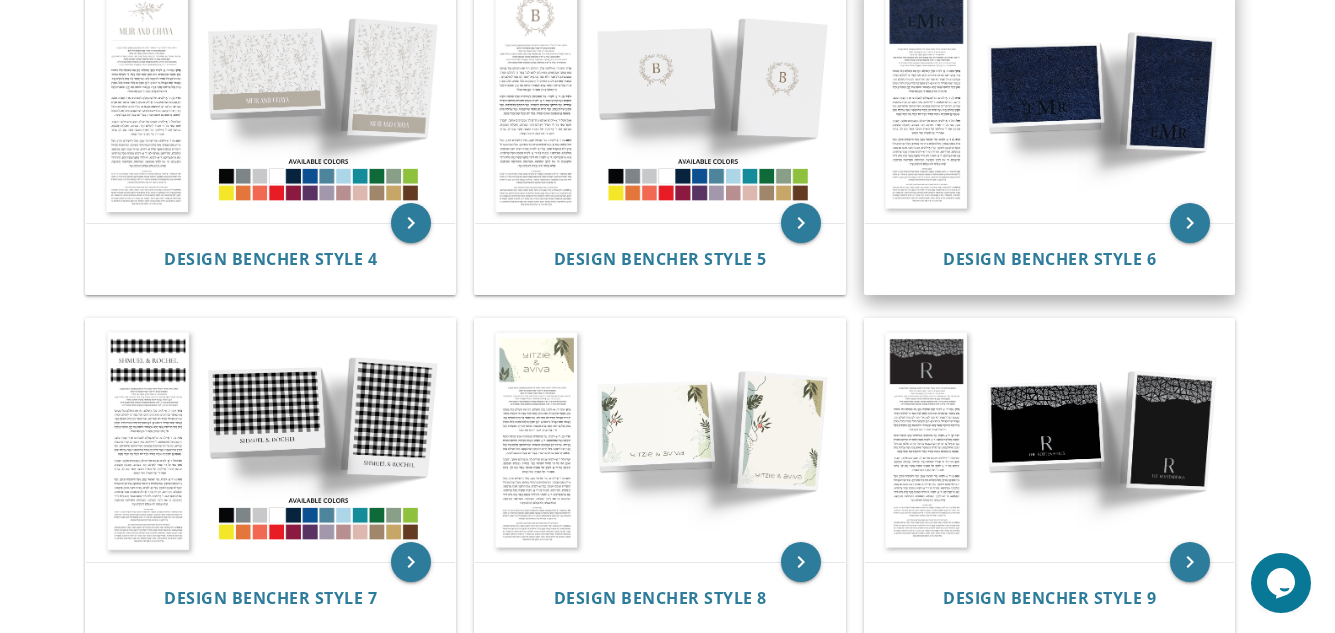 click at bounding box center [1050, 101] 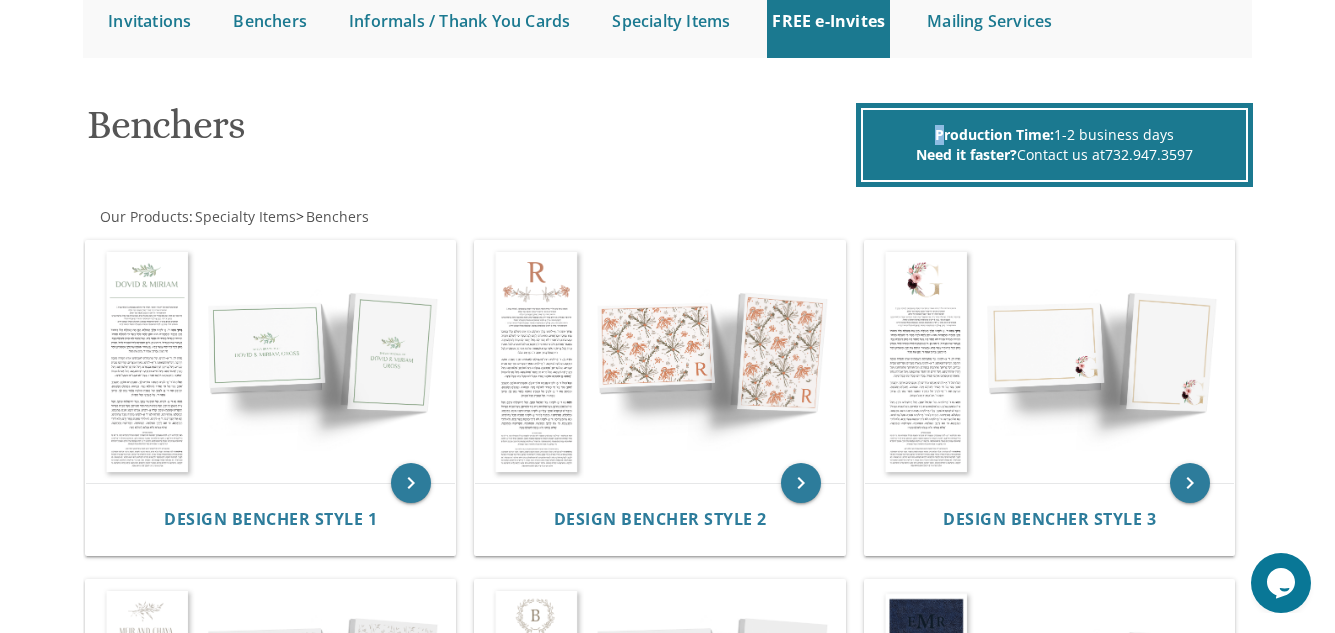 click on "Benchers
Production Time:  1-2 business days
Need it faster?  Contact us at  [PHONE]" at bounding box center [667, 137] 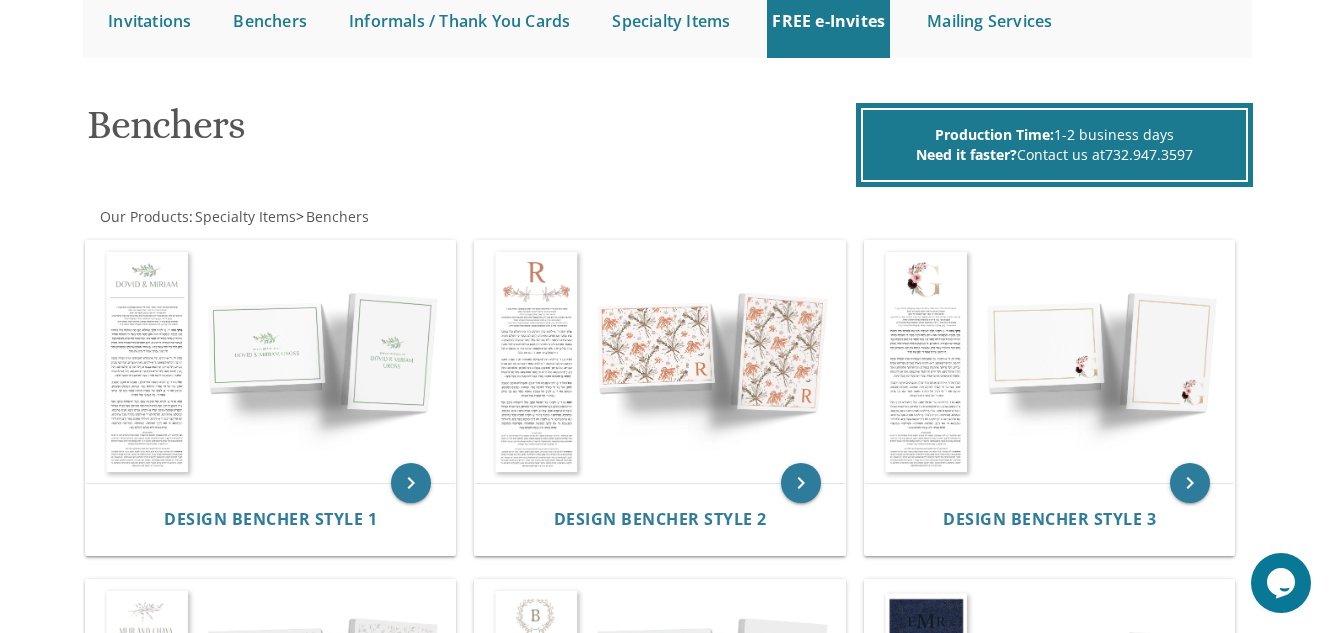 scroll, scrollTop: 108, scrollLeft: 0, axis: vertical 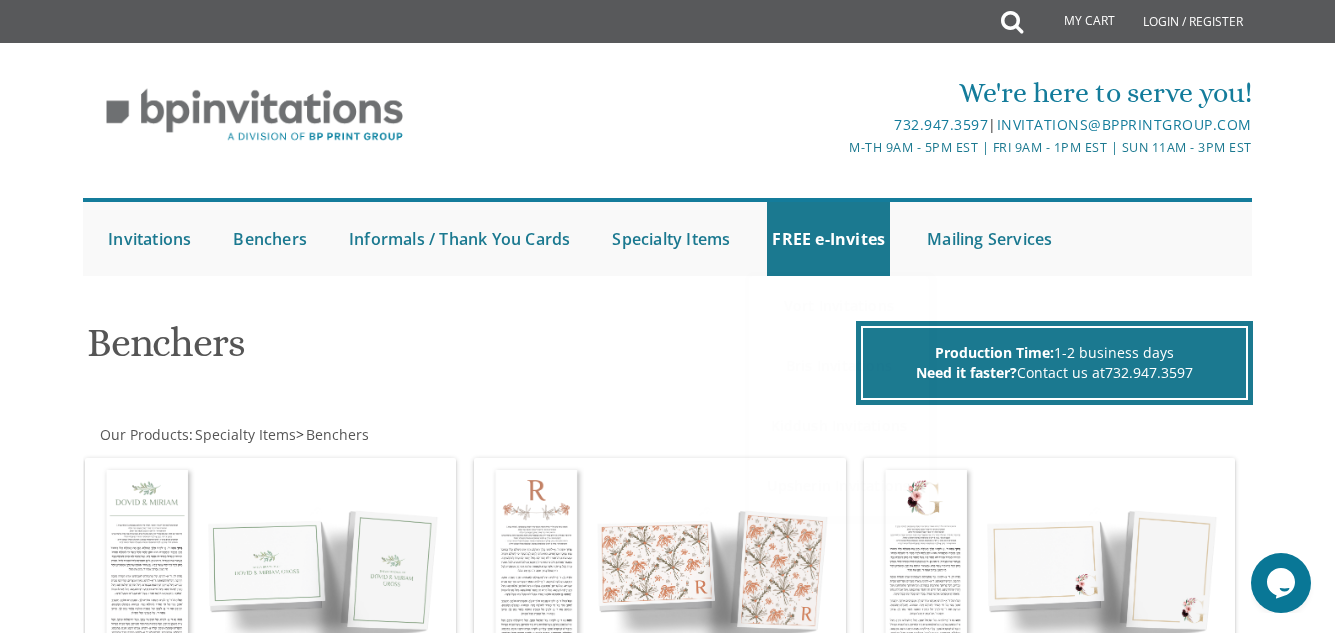 drag, startPoint x: 926, startPoint y: 101, endPoint x: 915, endPoint y: 104, distance: 11.401754 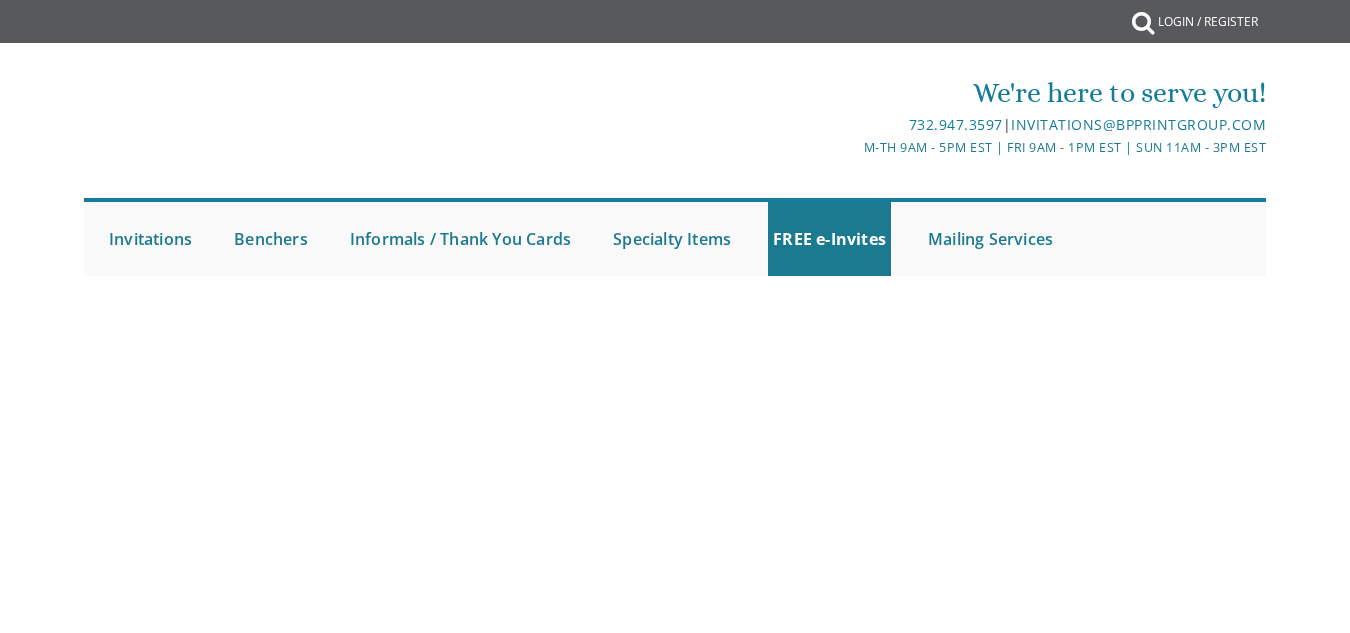scroll, scrollTop: 0, scrollLeft: 0, axis: both 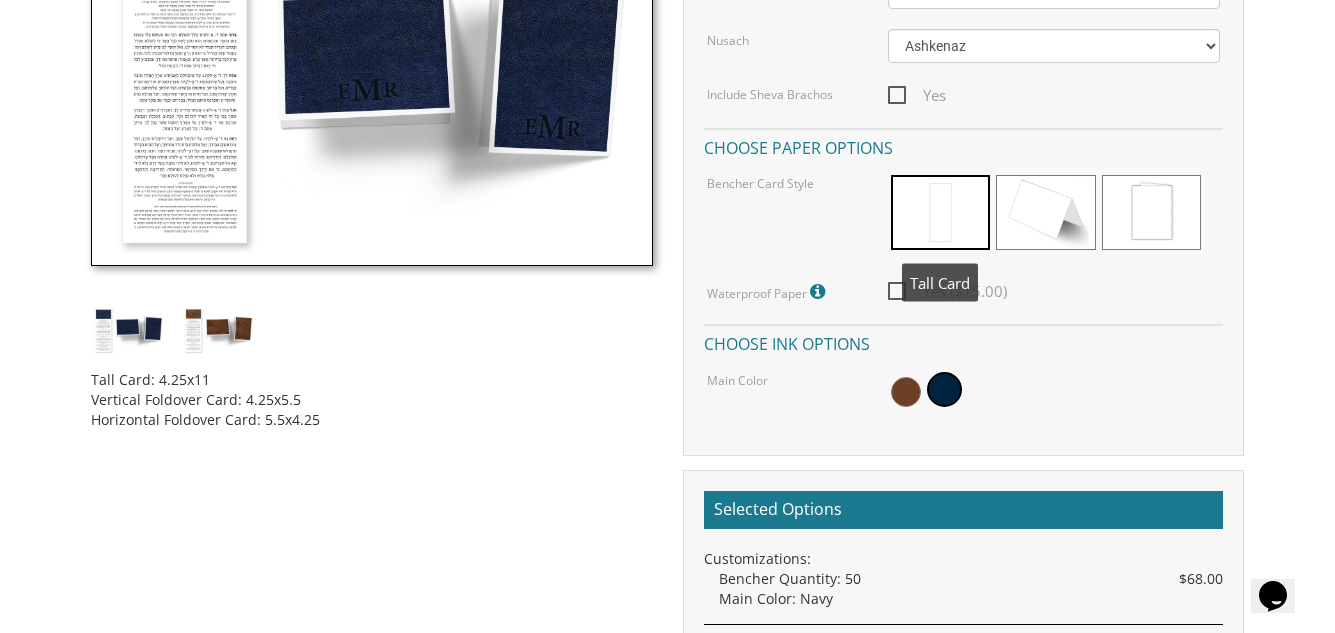 drag, startPoint x: 908, startPoint y: 145, endPoint x: 923, endPoint y: 151, distance: 16.155495 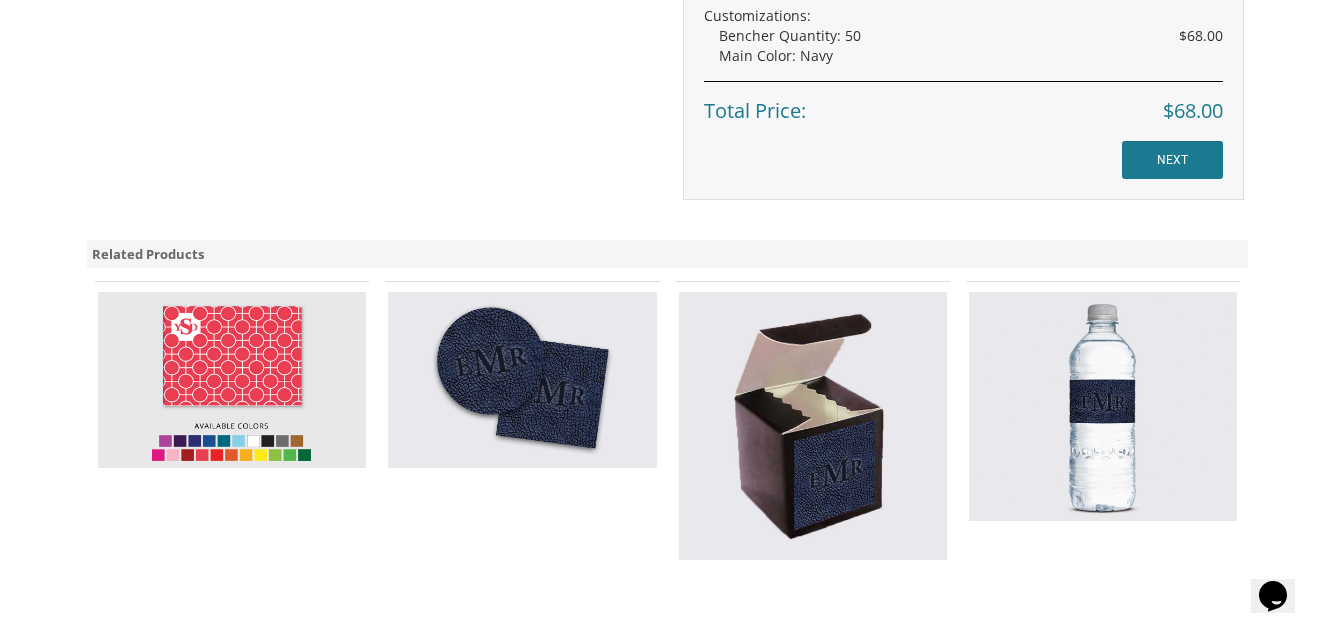 drag, startPoint x: 923, startPoint y: 151, endPoint x: 844, endPoint y: 192, distance: 89.005615 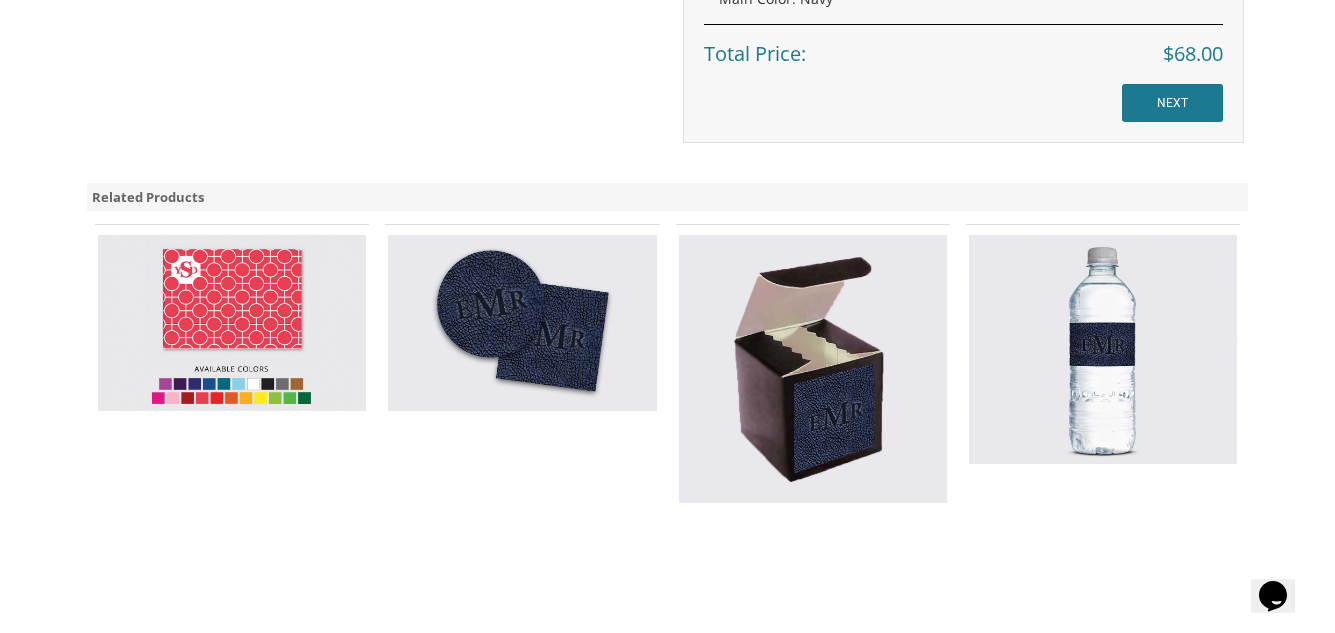 click on "Related Products" at bounding box center [667, 197] 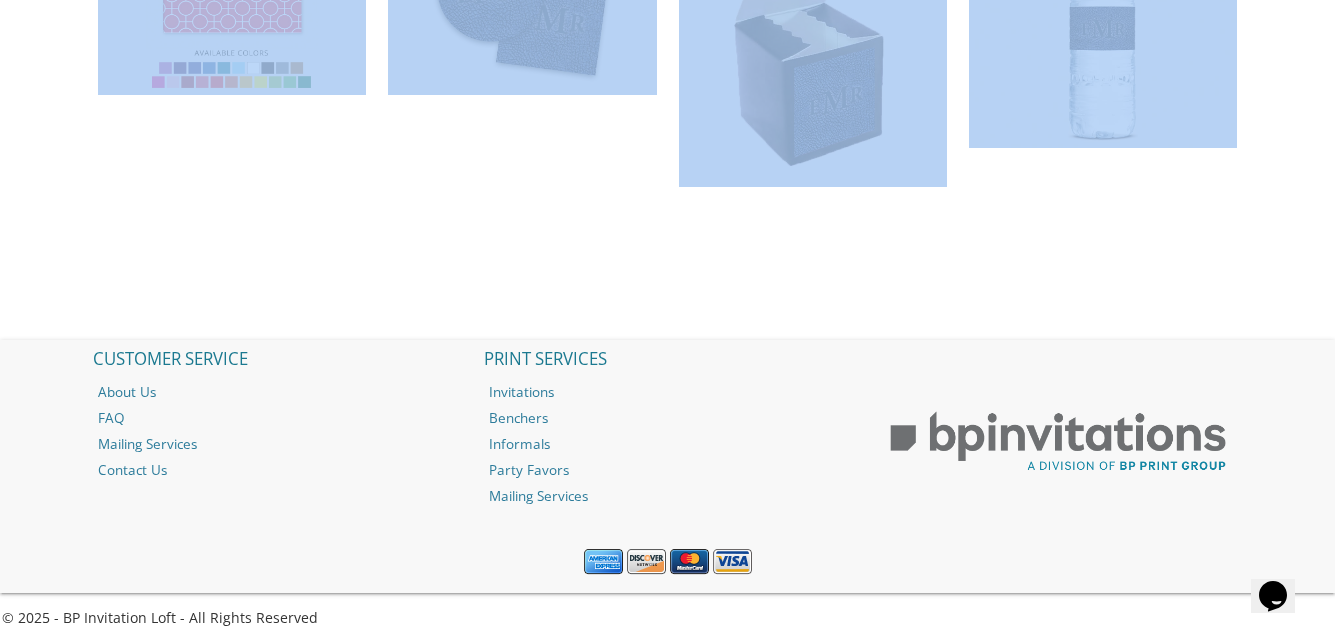 scroll, scrollTop: 1631, scrollLeft: 0, axis: vertical 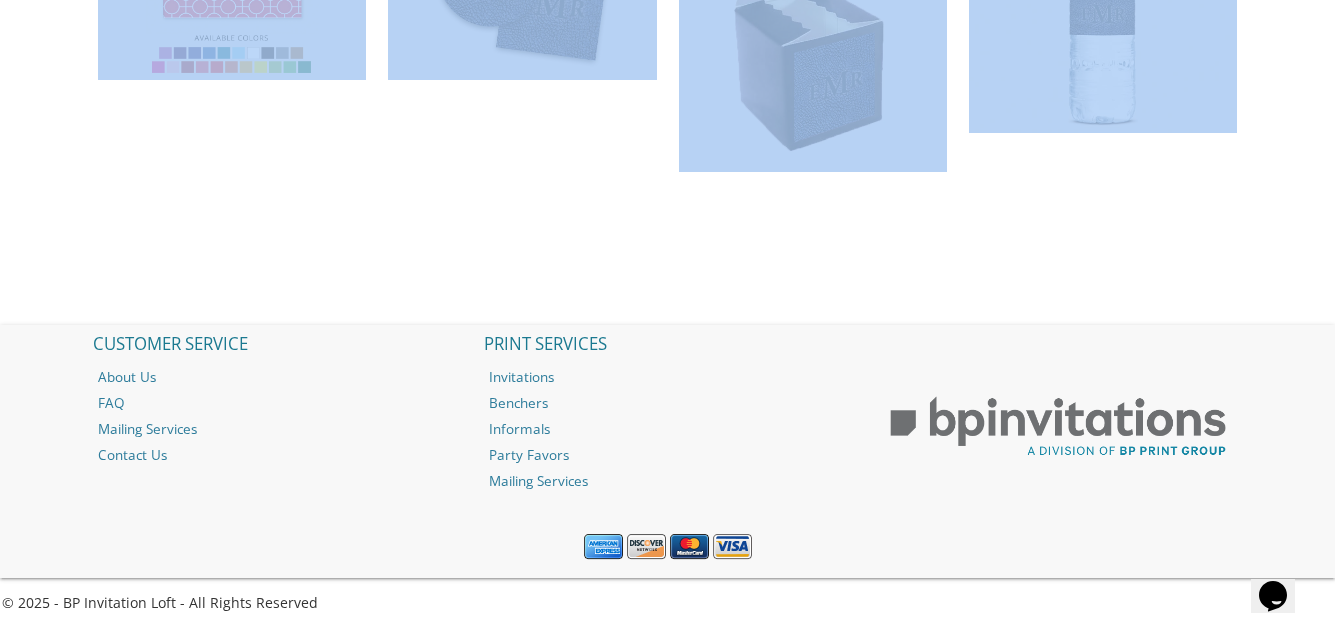 drag, startPoint x: 836, startPoint y: 197, endPoint x: 819, endPoint y: 229, distance: 36.23534 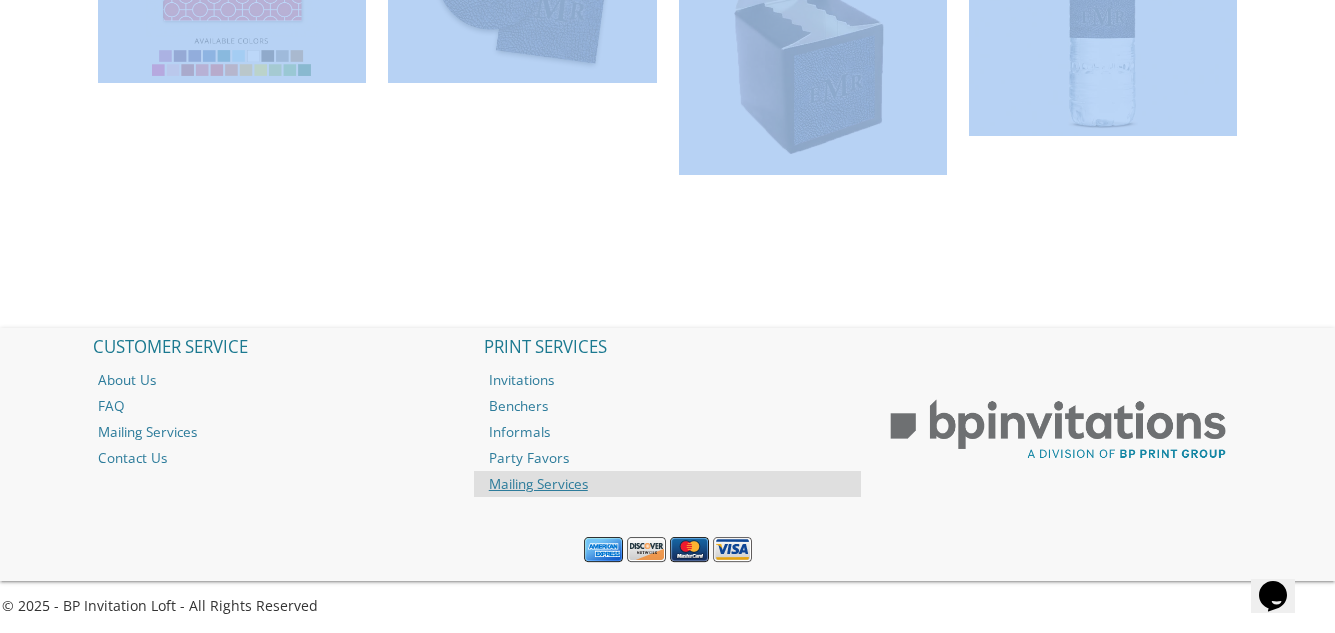 scroll, scrollTop: 1631, scrollLeft: 0, axis: vertical 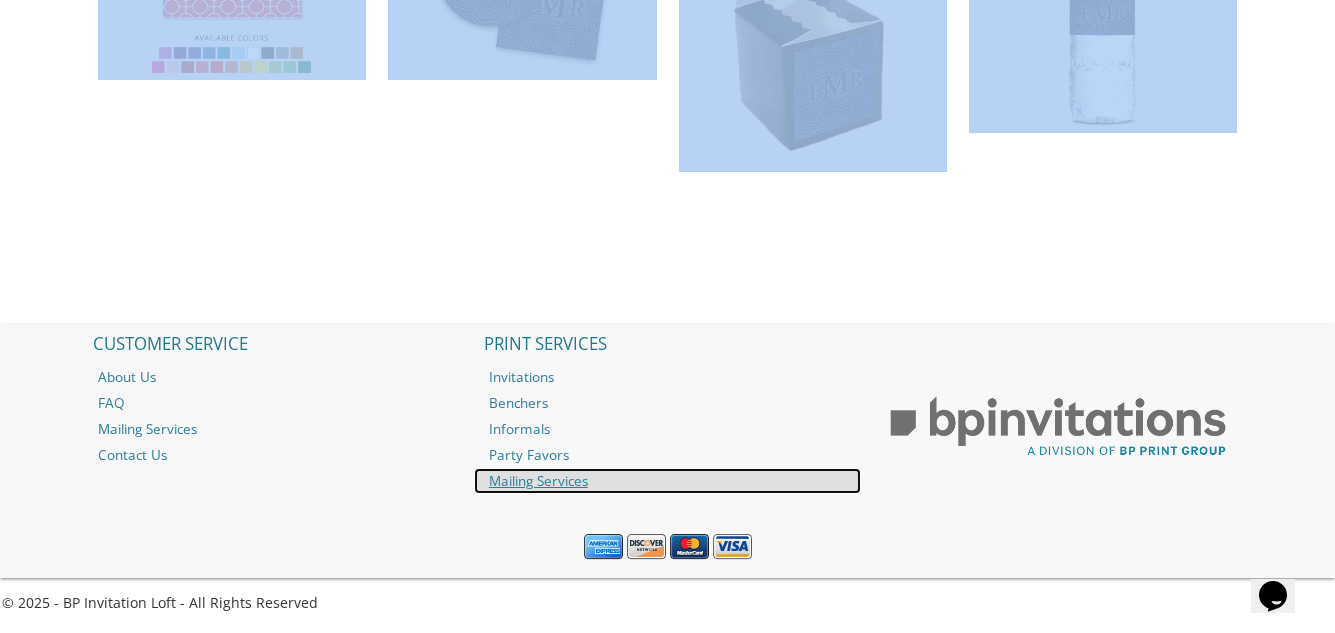 drag, startPoint x: 657, startPoint y: 484, endPoint x: 640, endPoint y: 491, distance: 18.384777 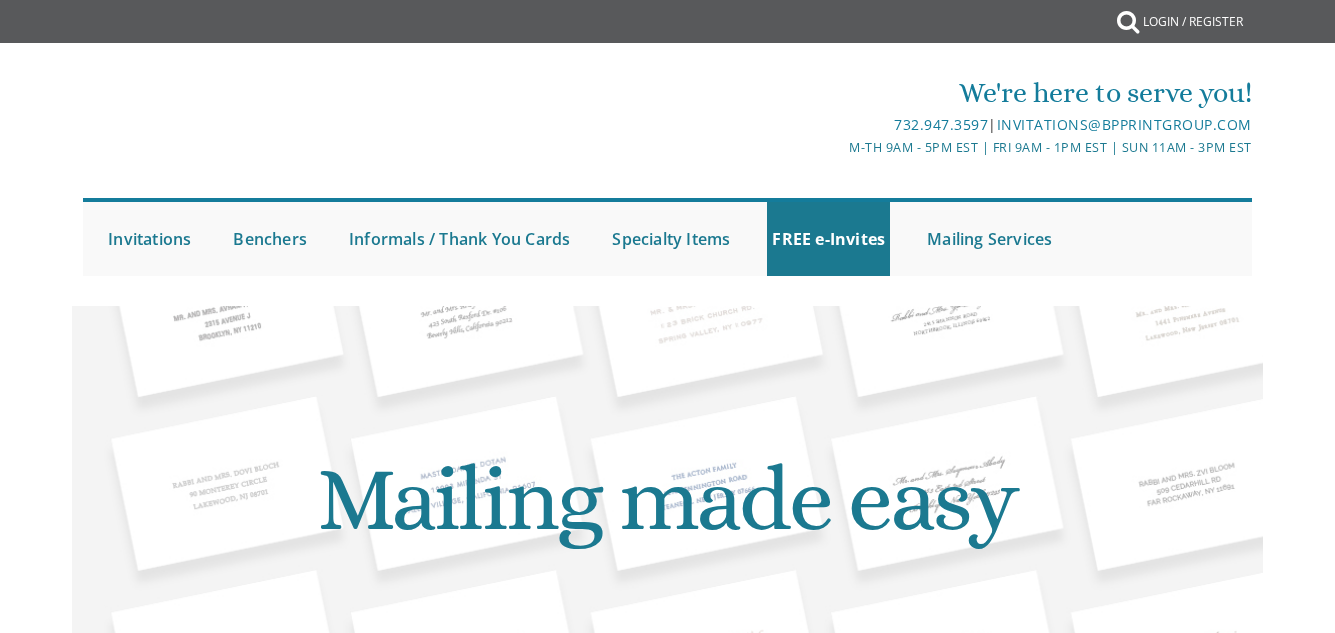 scroll, scrollTop: 0, scrollLeft: 0, axis: both 